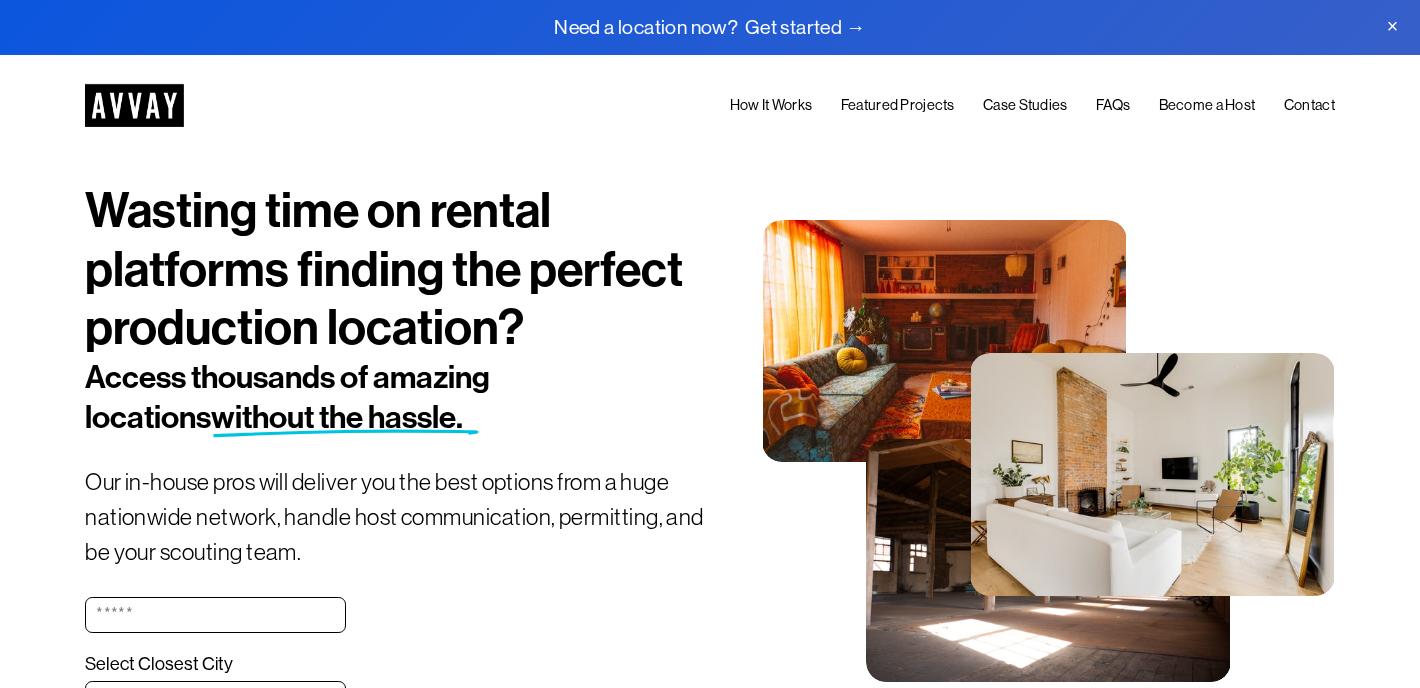 scroll, scrollTop: 0, scrollLeft: 0, axis: both 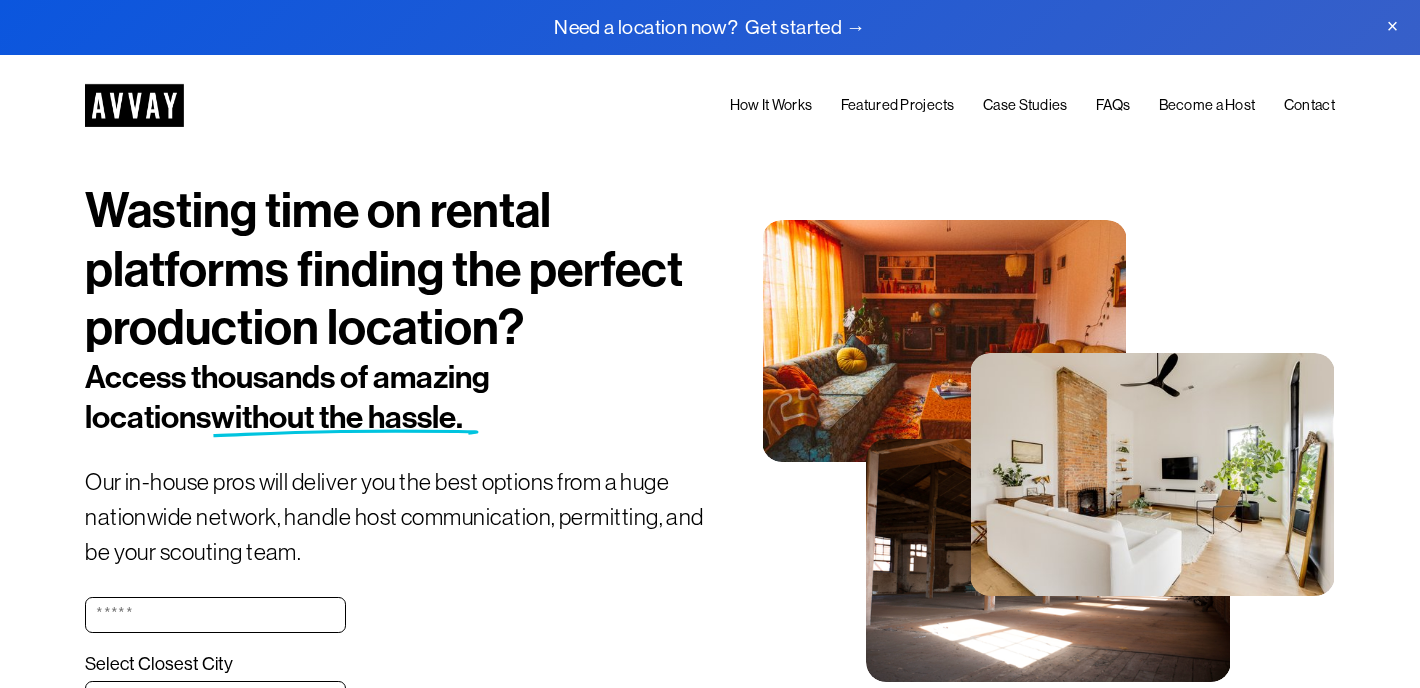 click on "How It Works" at bounding box center (771, 106) 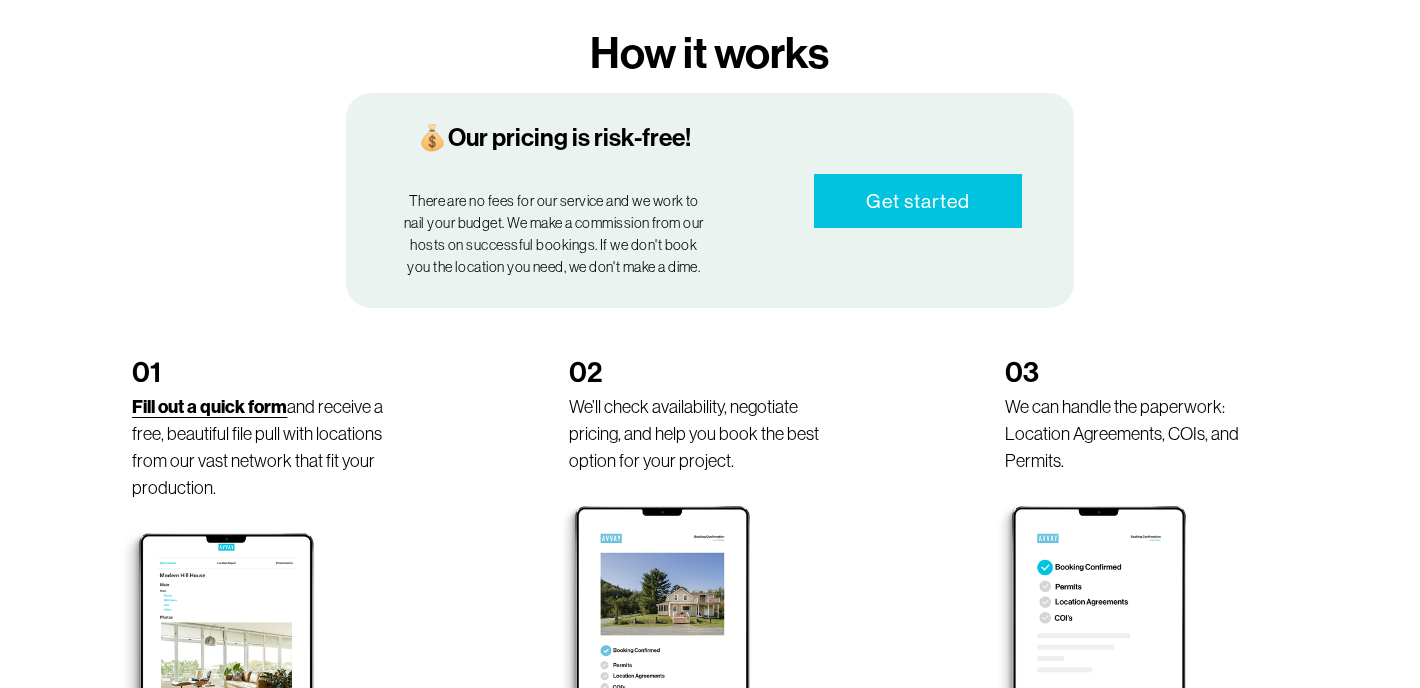 scroll, scrollTop: 1004, scrollLeft: 0, axis: vertical 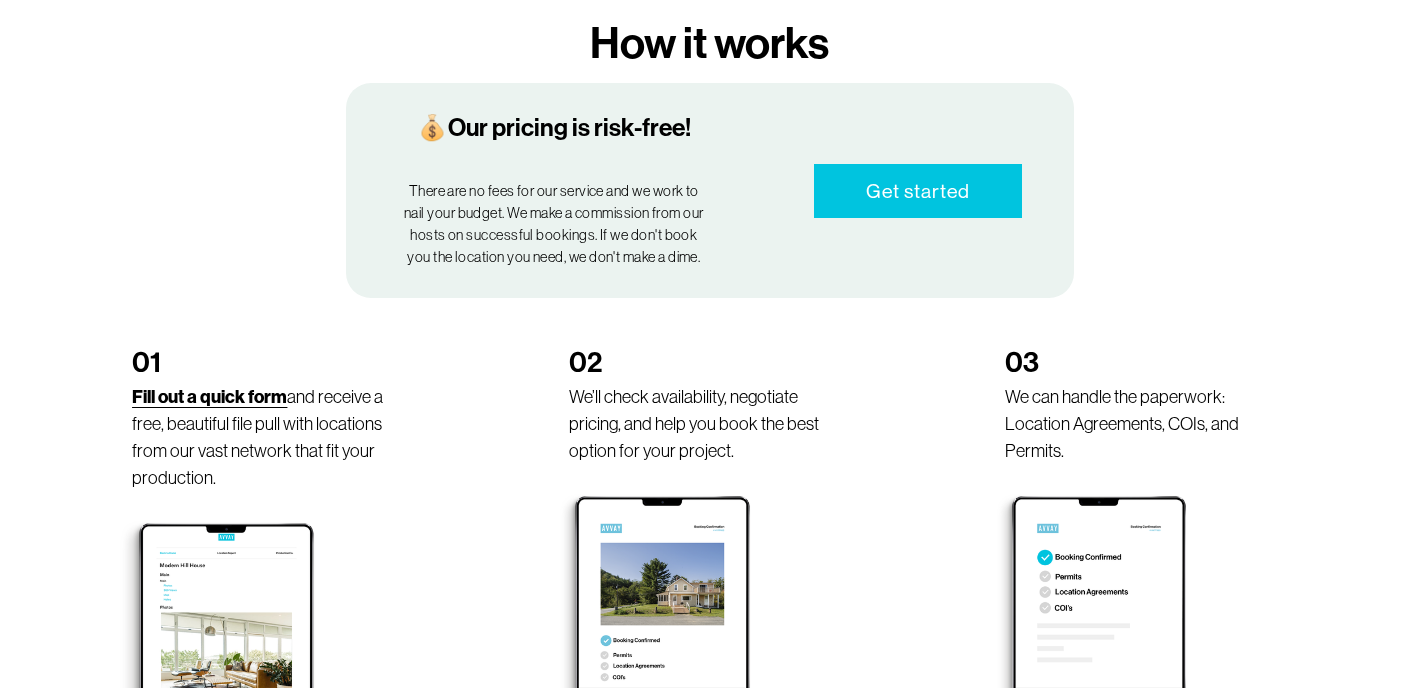 click on "Get started" at bounding box center (918, 191) 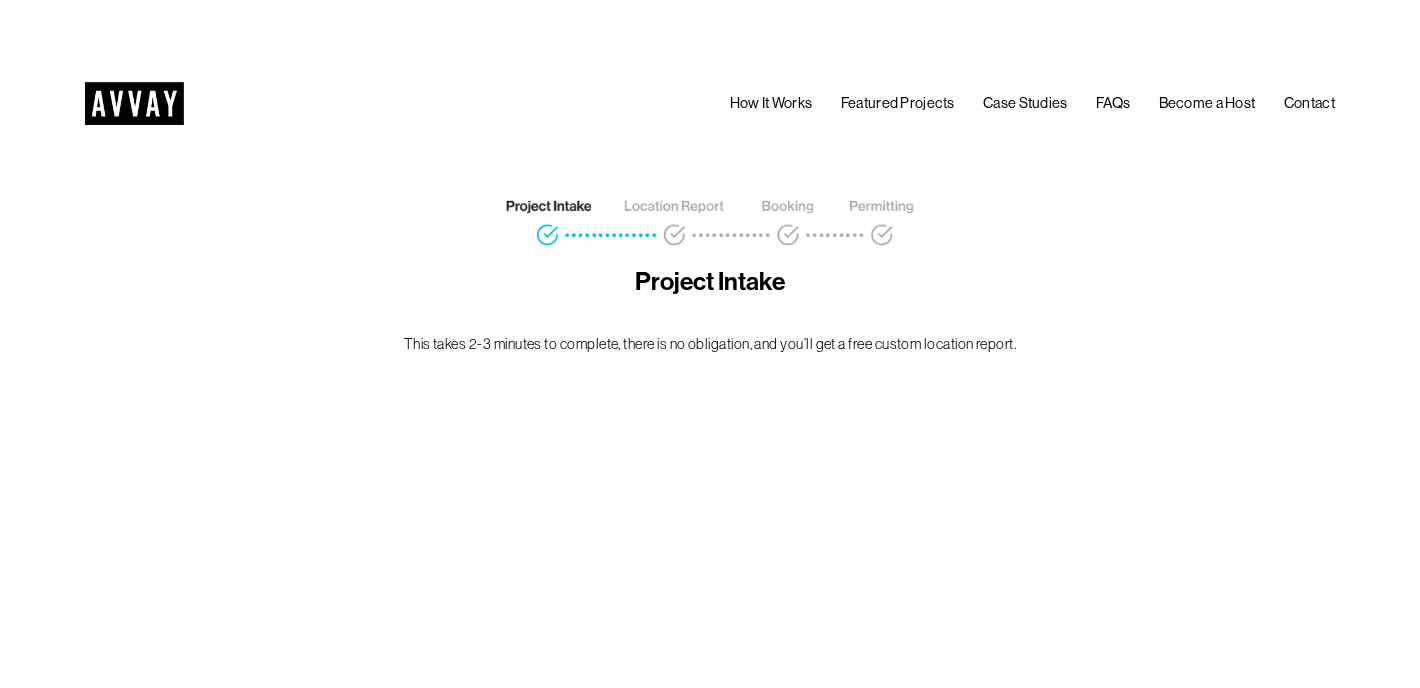 scroll, scrollTop: 0, scrollLeft: 0, axis: both 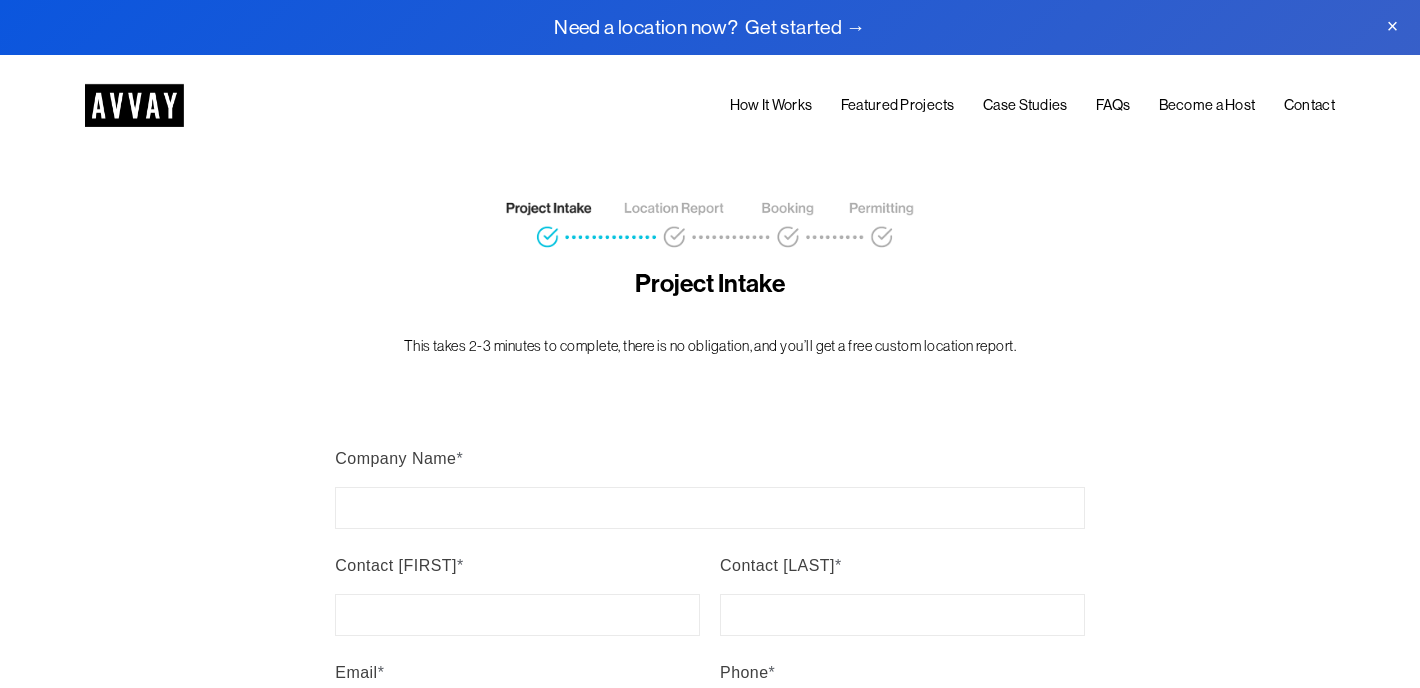 click on "Case Studies" at bounding box center [1025, 106] 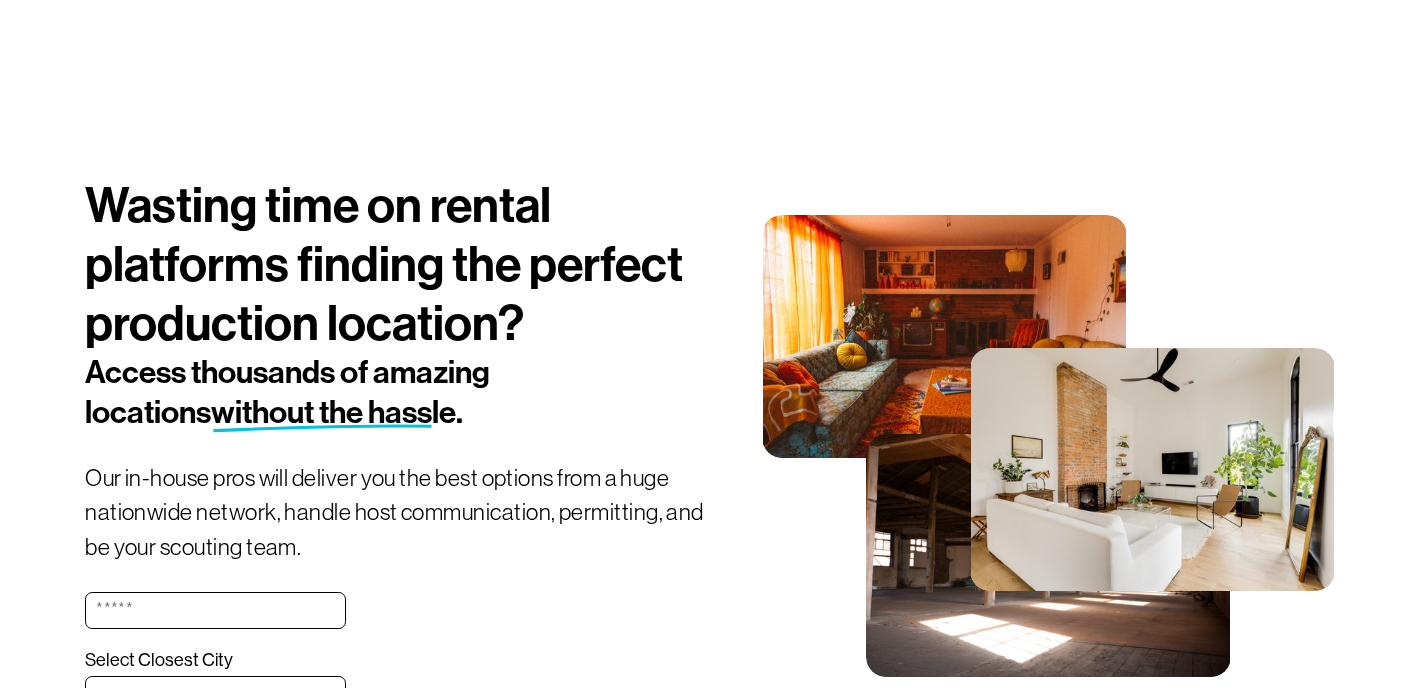 scroll, scrollTop: 2280, scrollLeft: 0, axis: vertical 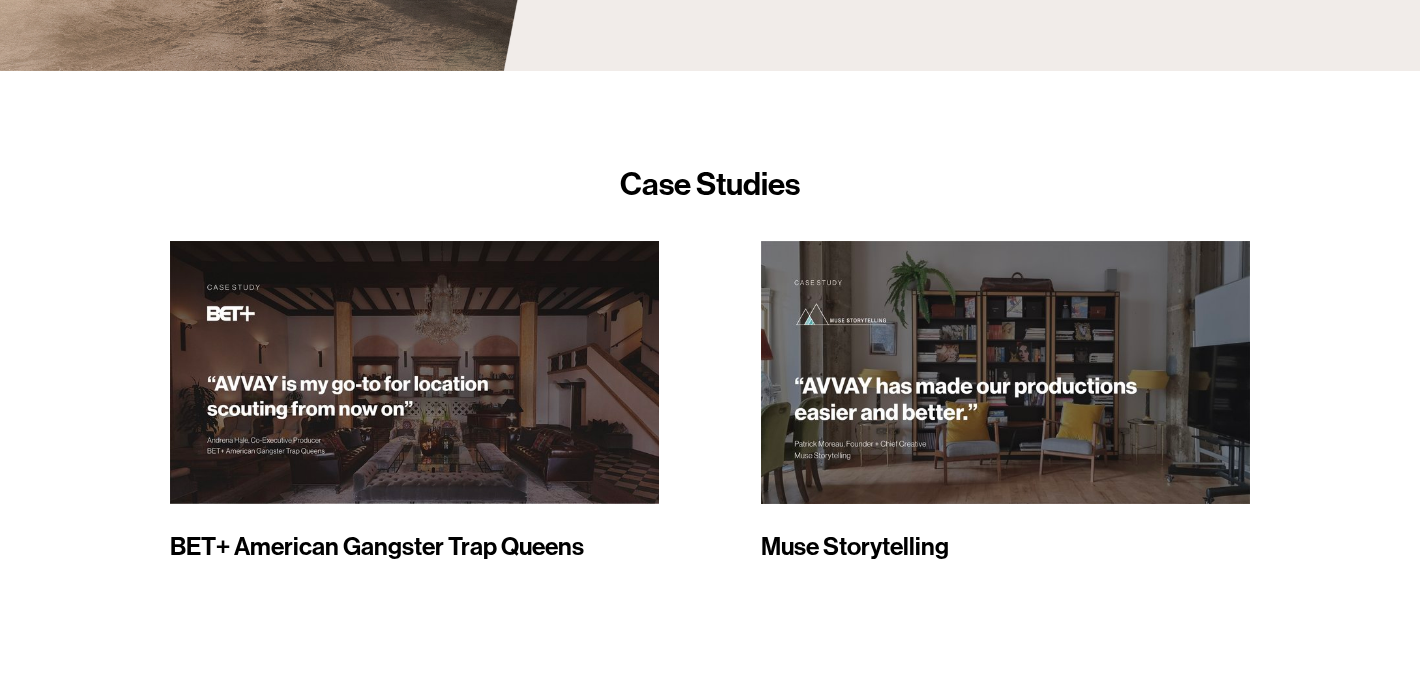click at bounding box center (710, 360) 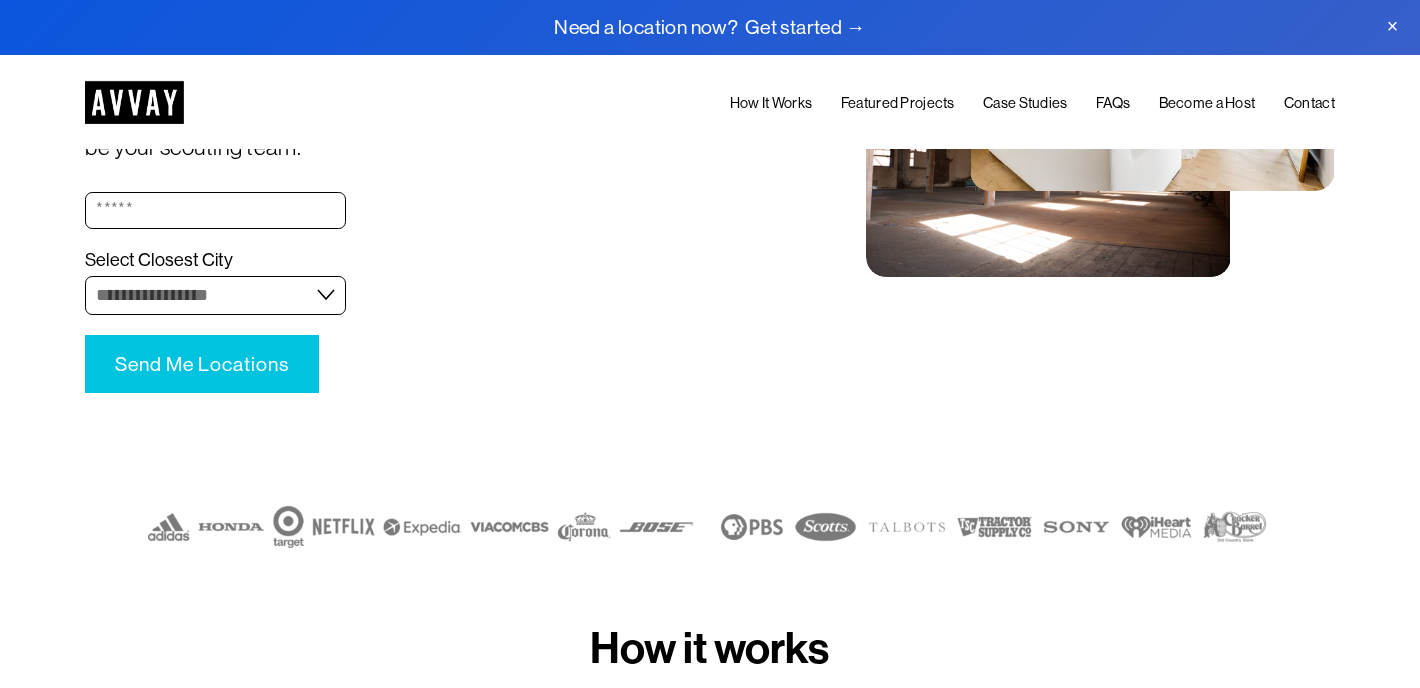 scroll, scrollTop: 0, scrollLeft: 0, axis: both 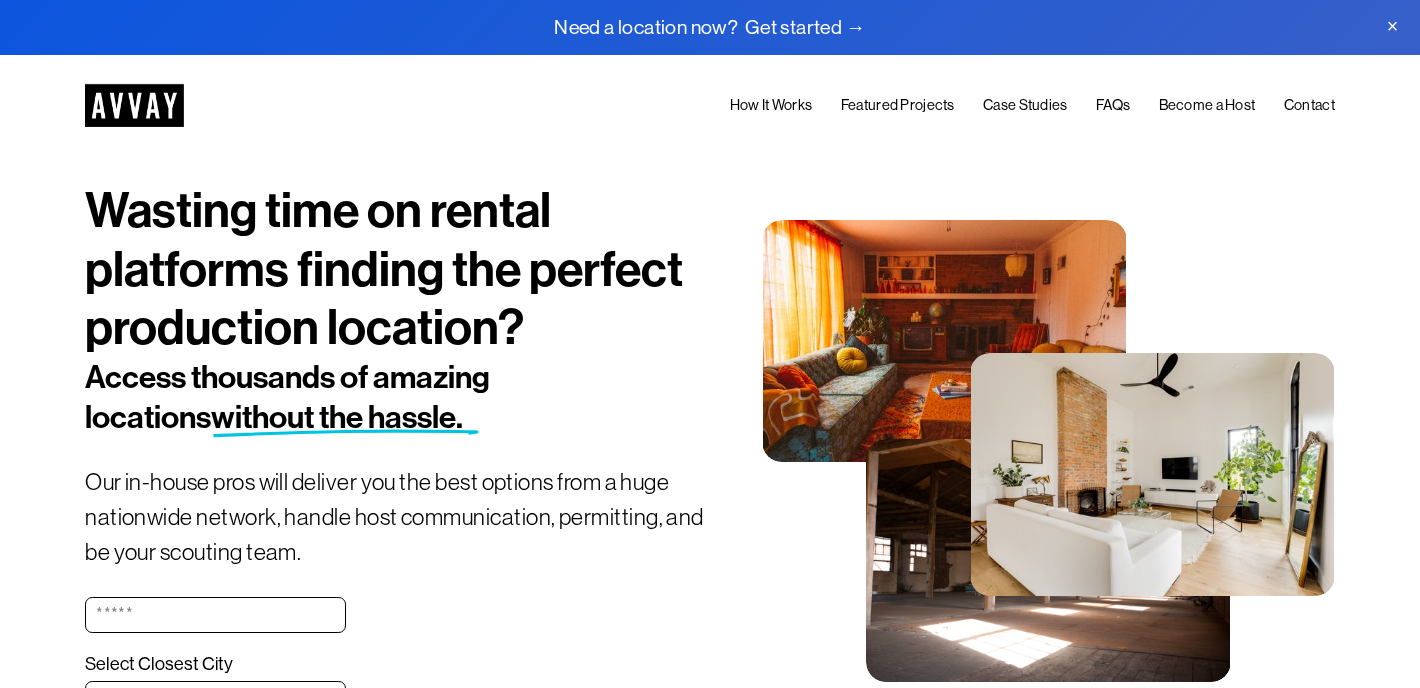 click on "Become a Host" at bounding box center [1207, 106] 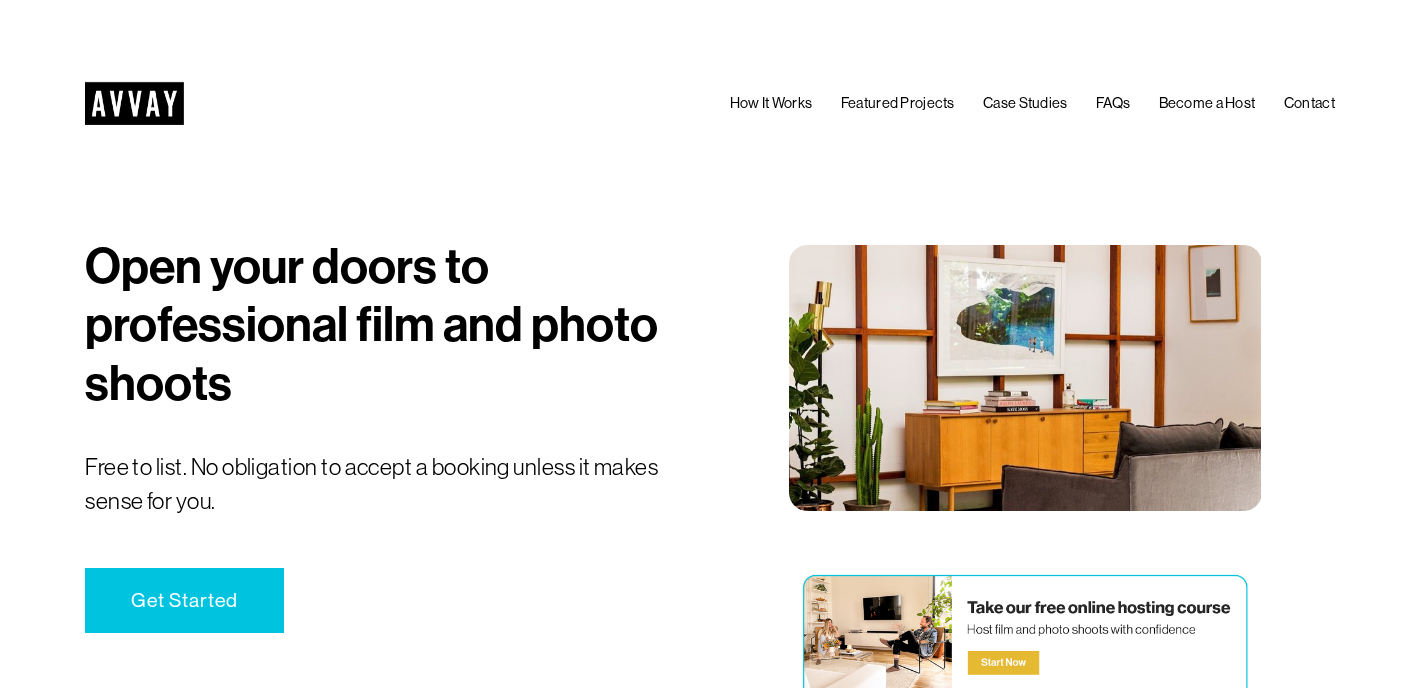 scroll, scrollTop: 0, scrollLeft: 0, axis: both 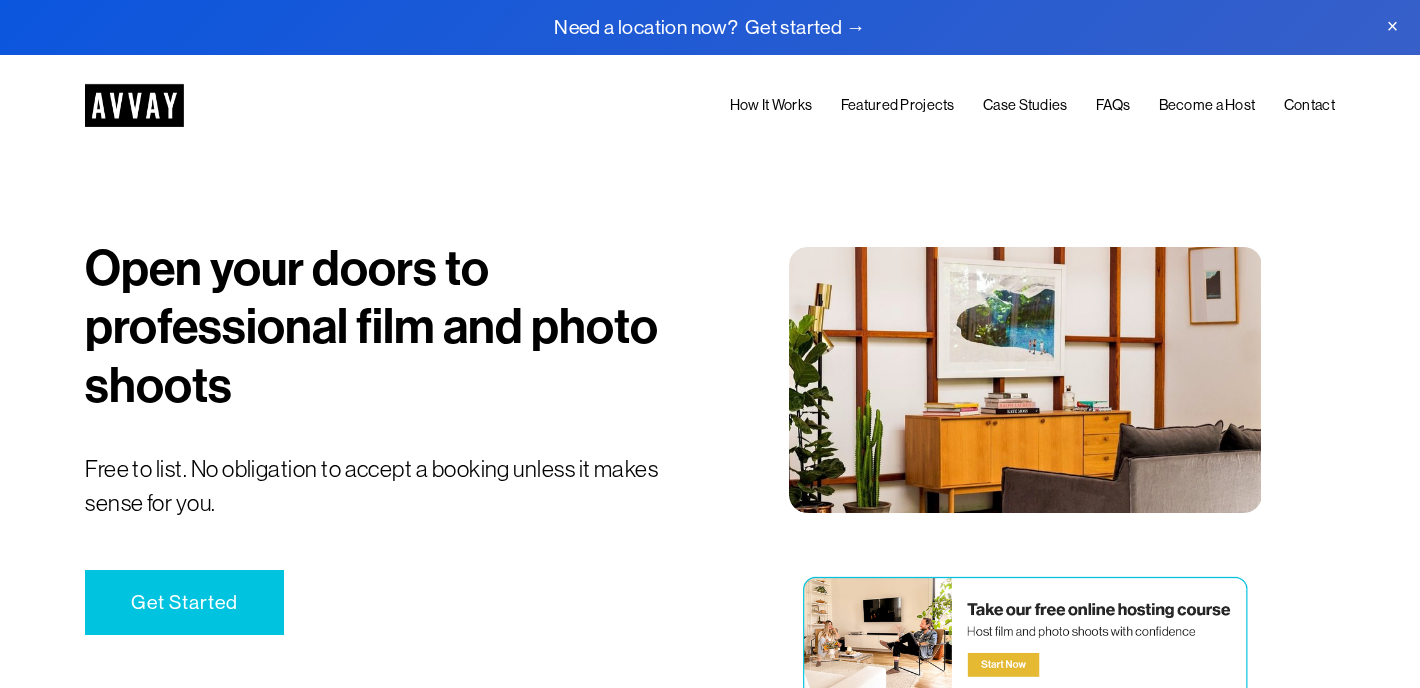 click at bounding box center [710, 27] 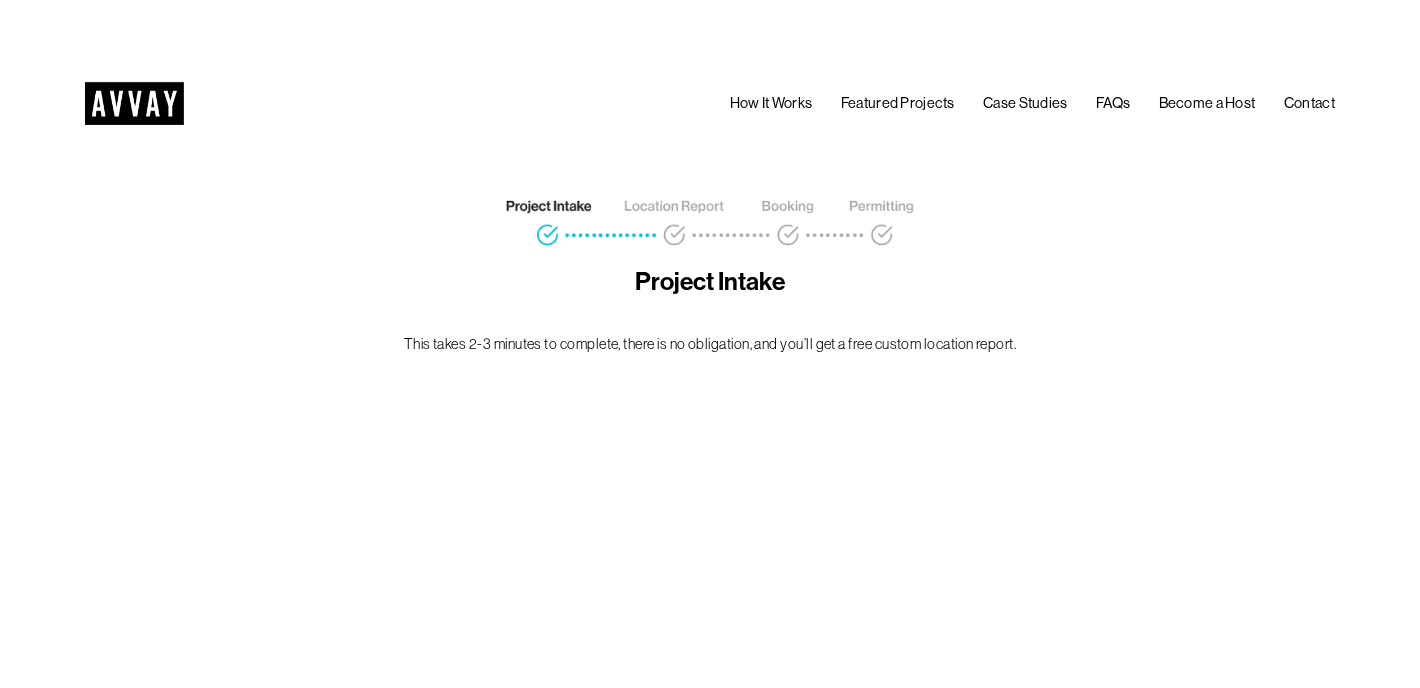scroll, scrollTop: 0, scrollLeft: 0, axis: both 